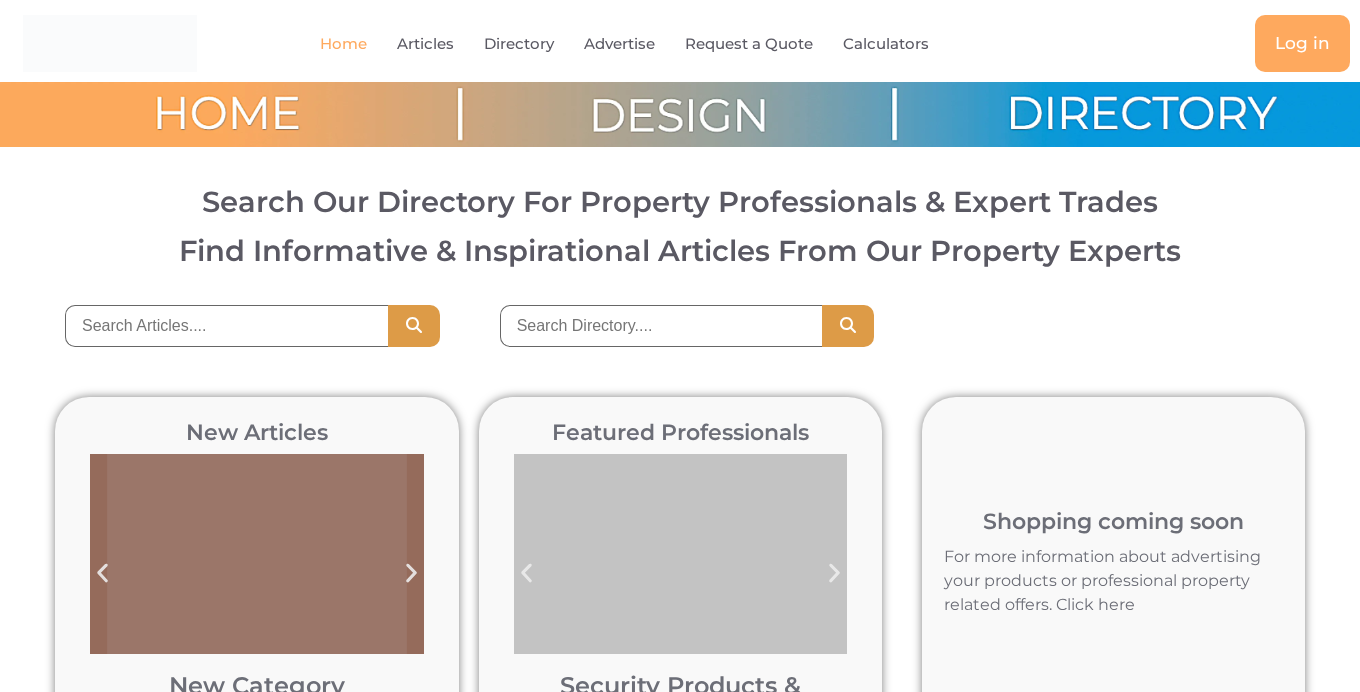 scroll, scrollTop: 0, scrollLeft: 0, axis: both 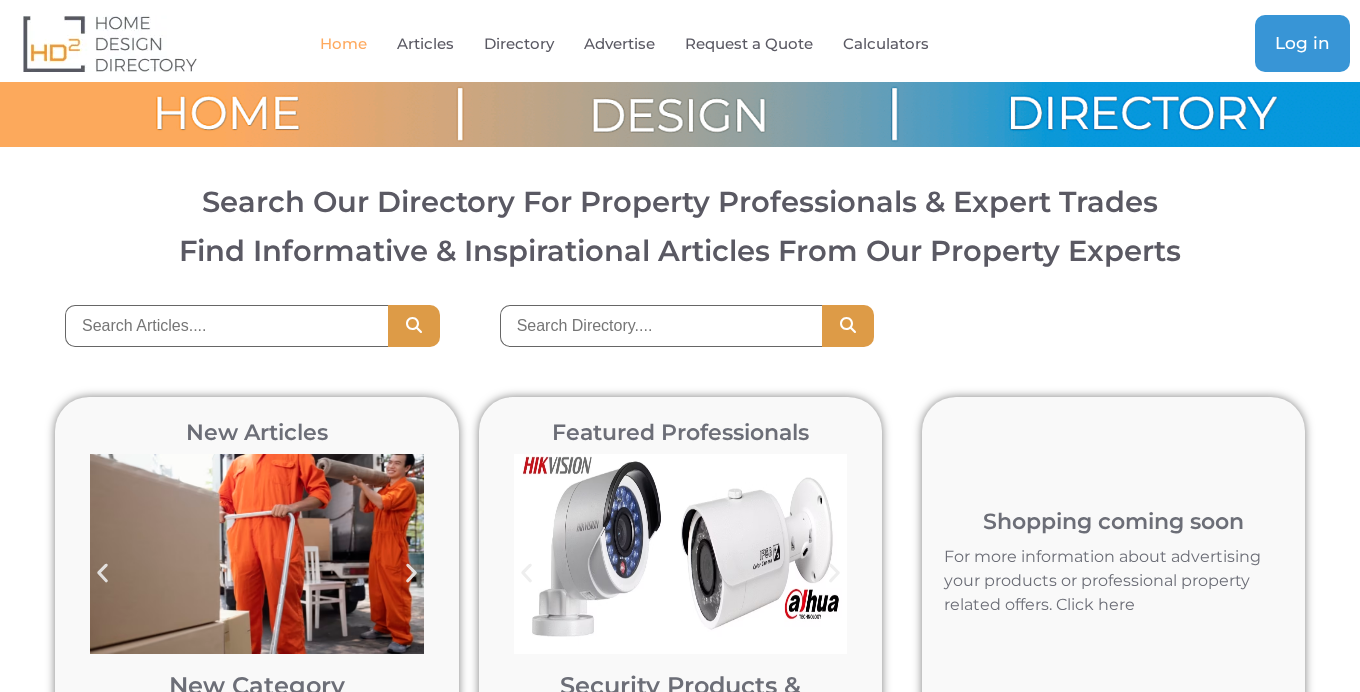 click on "Log in" at bounding box center [1302, 43] 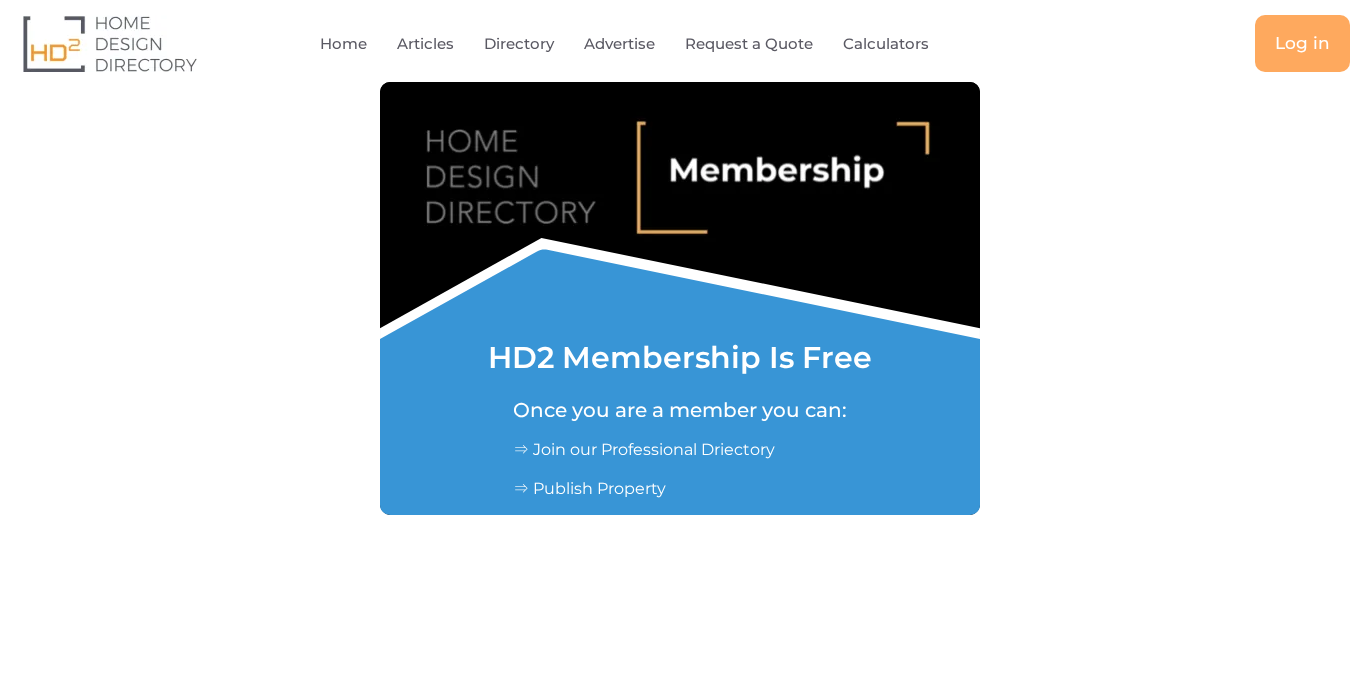 scroll, scrollTop: 0, scrollLeft: 0, axis: both 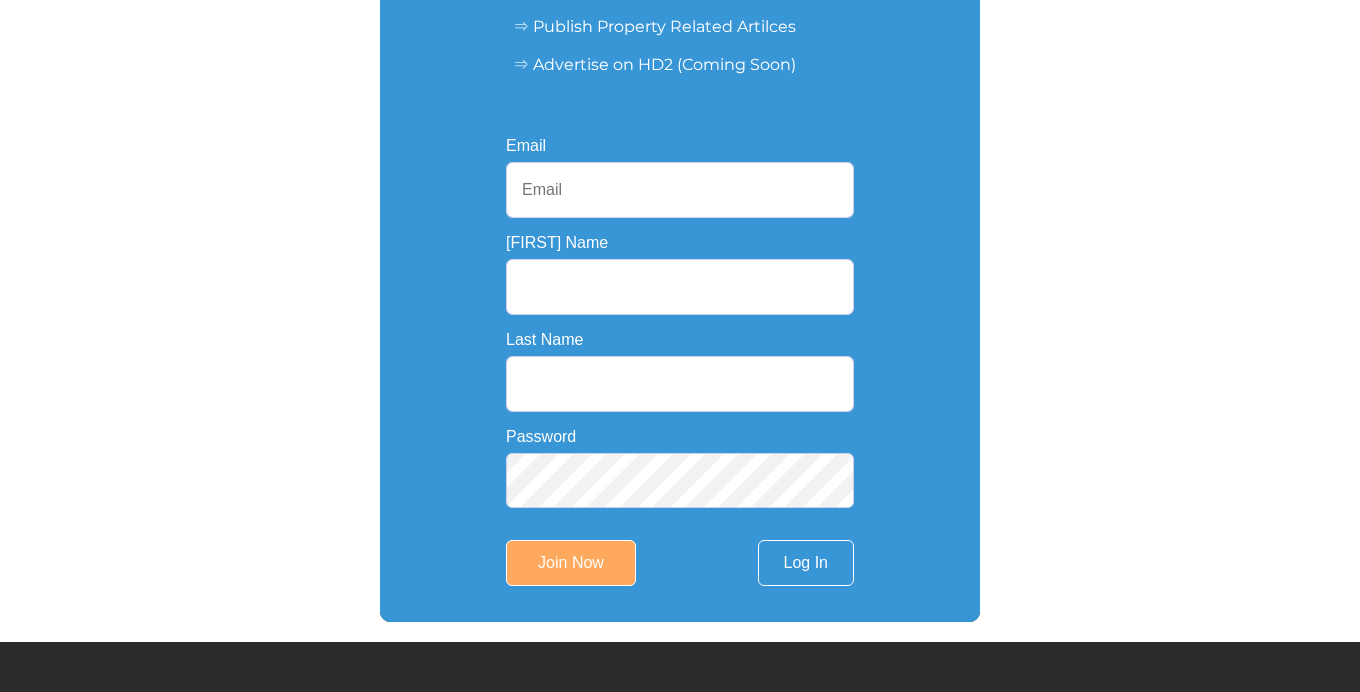 click on "Email" at bounding box center (680, 190) 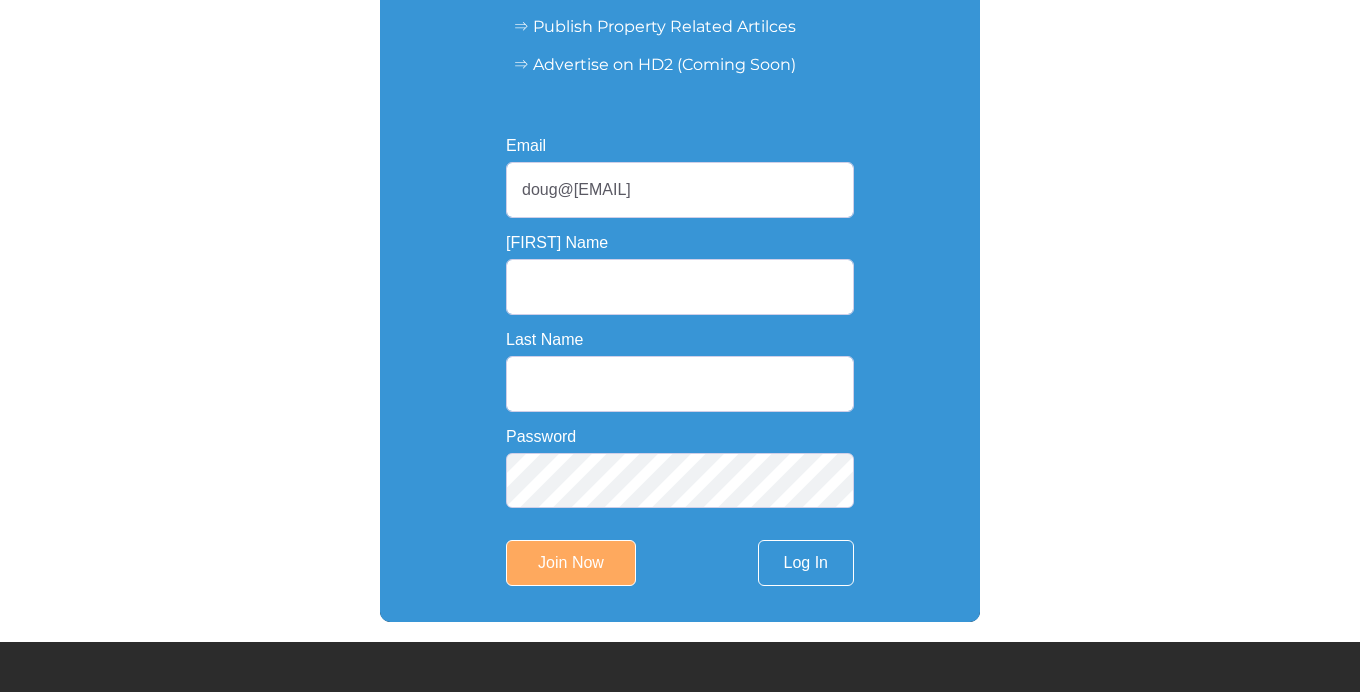type on "doug@[EMAIL]" 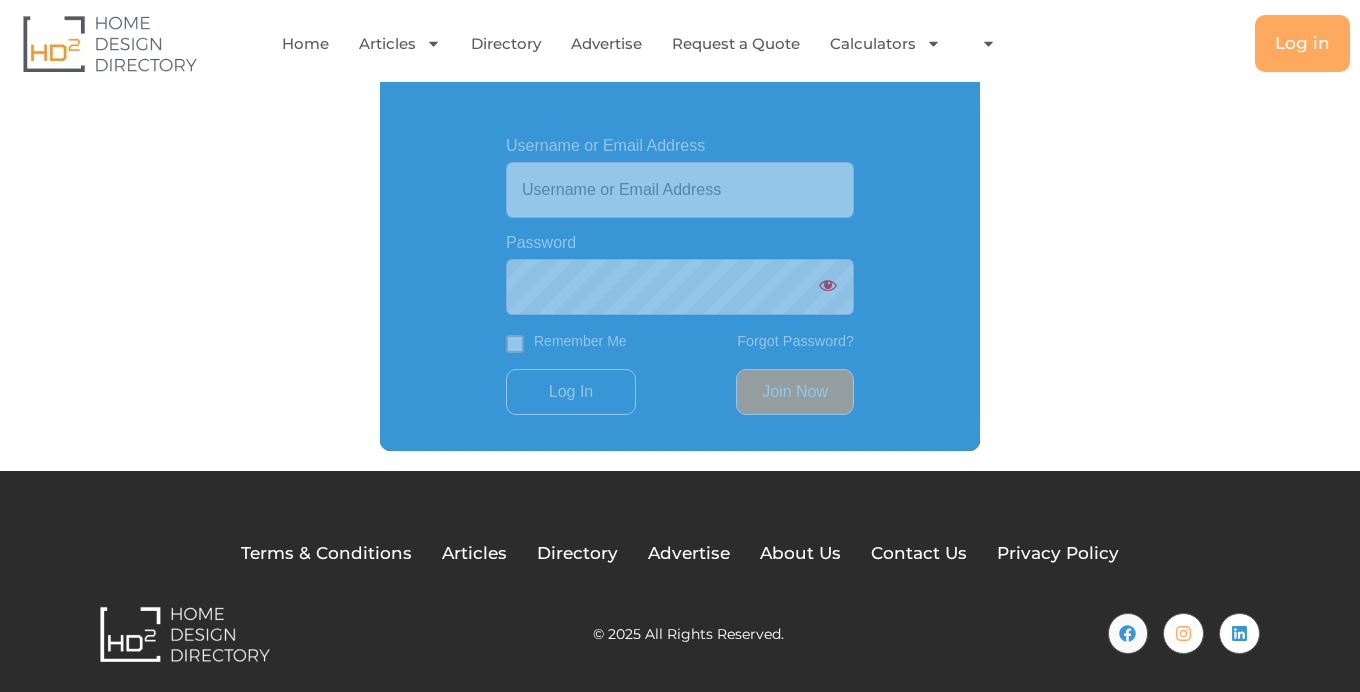 type on "doug@ezleads.com.au" 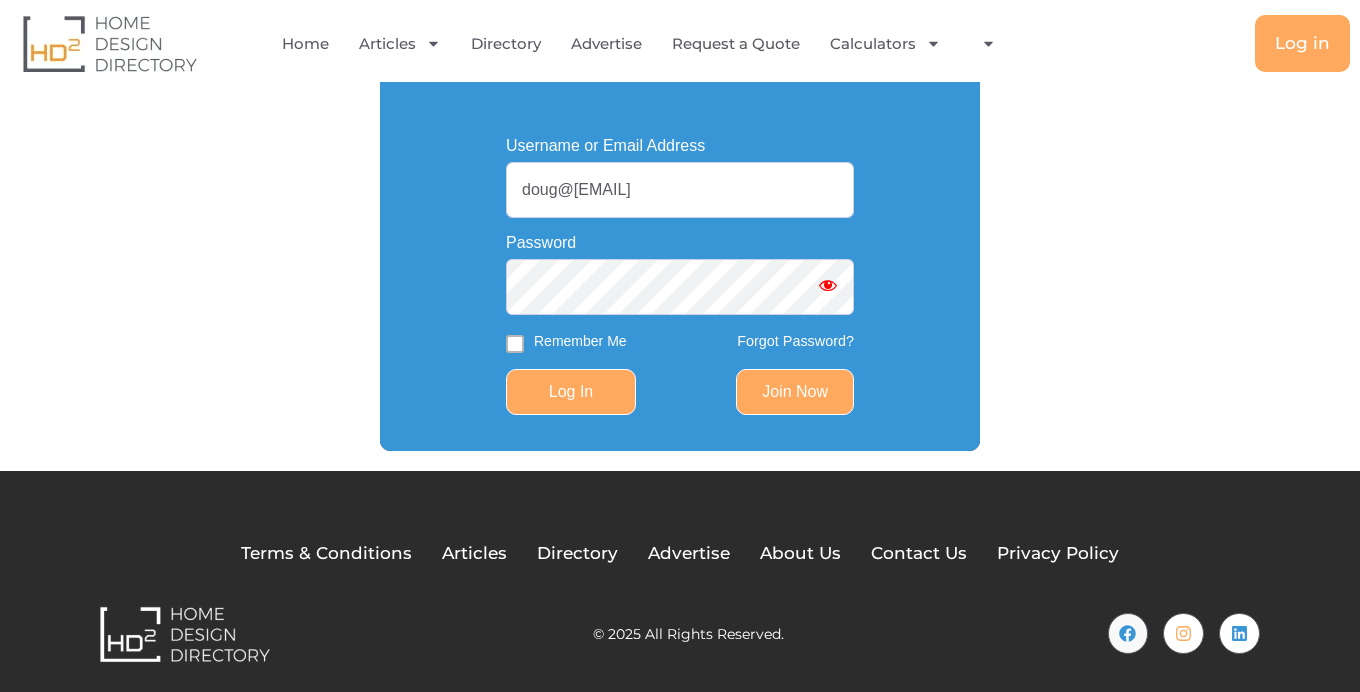 click on "Log In" at bounding box center [571, 392] 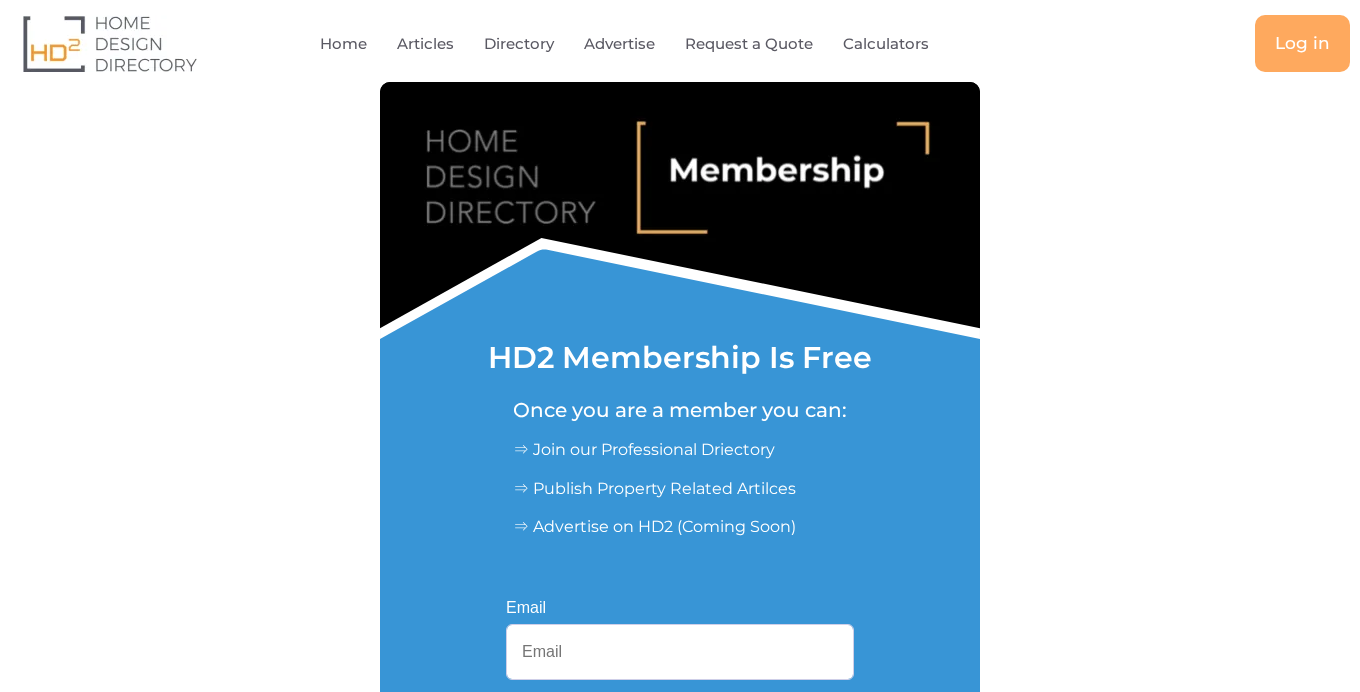 scroll, scrollTop: 0, scrollLeft: 0, axis: both 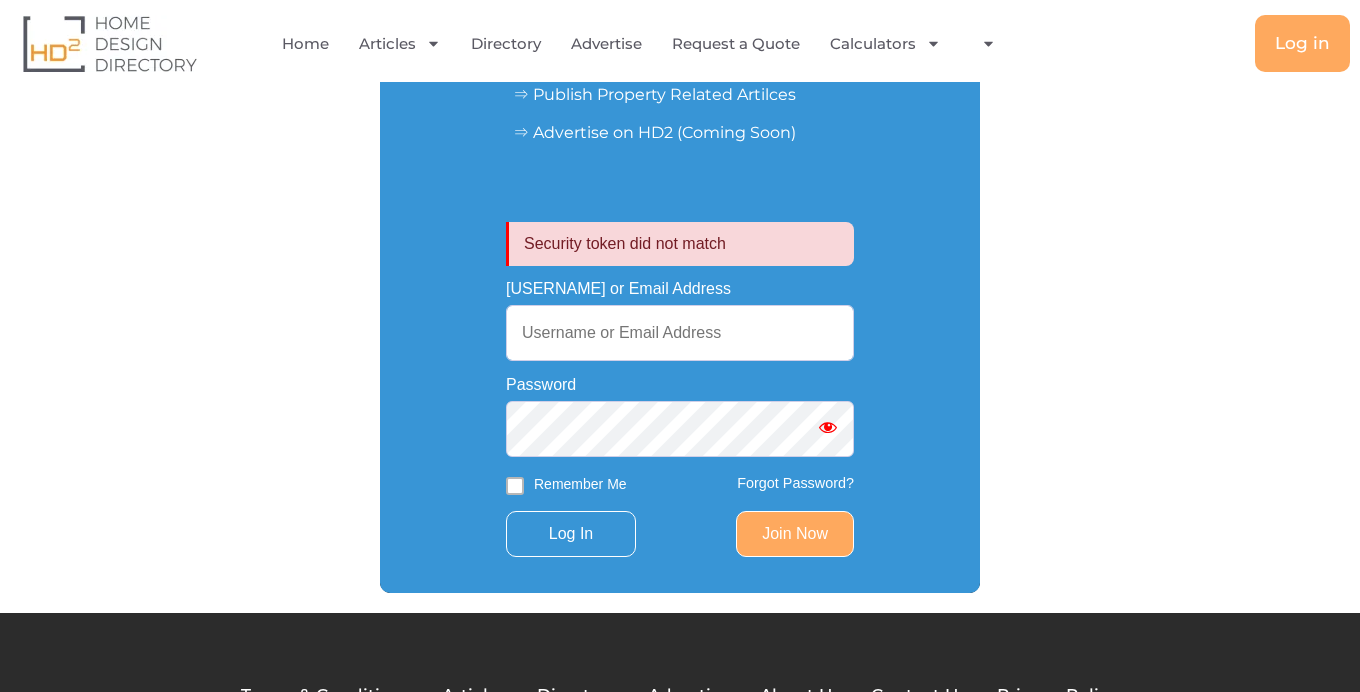 type on "doug@[EMAIL]" 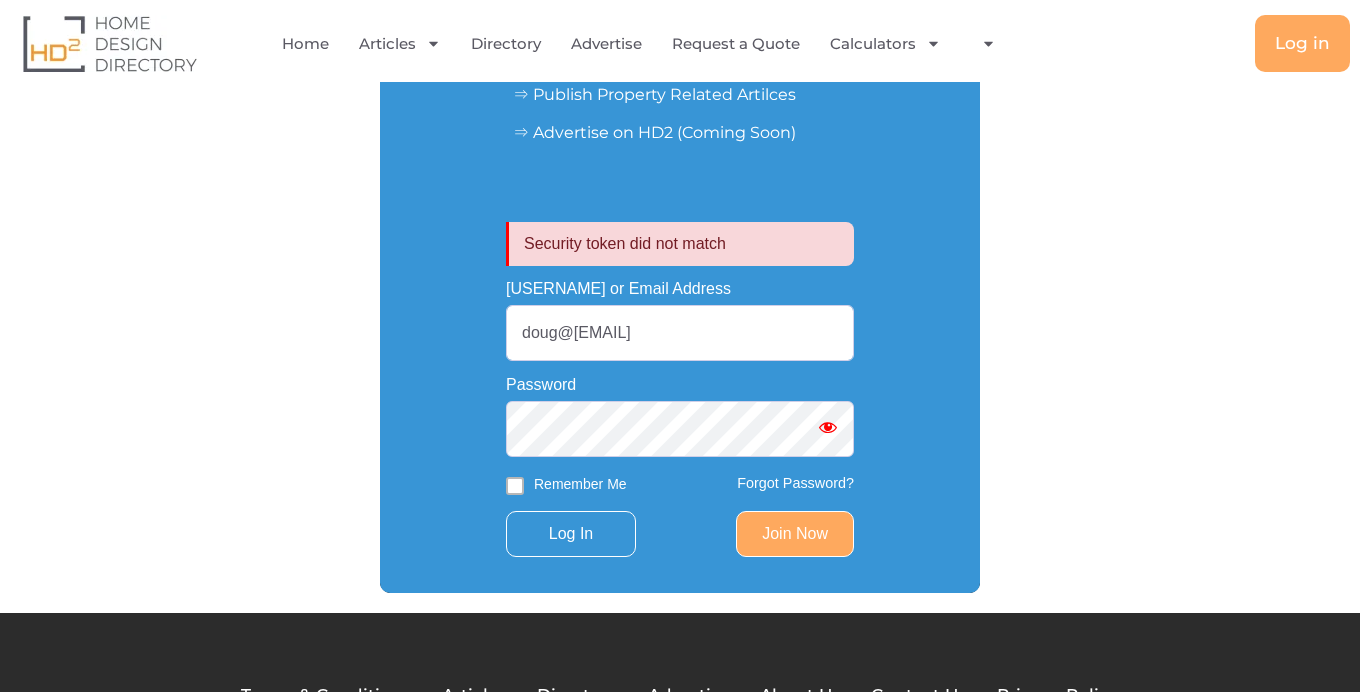 click at bounding box center [828, 427] 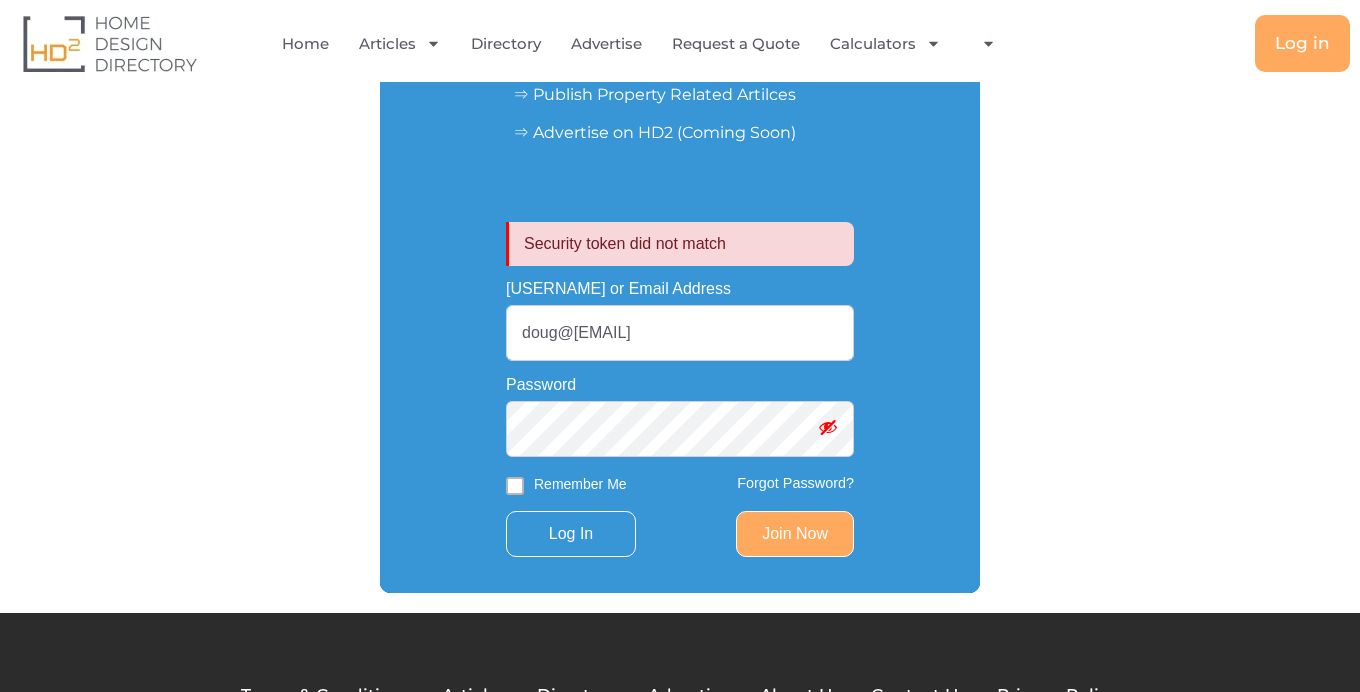 click on "Security token did not match
Username or Email Address                                      doug@ezleads.com.au
Password
Remember Me Forgot Password?
Log In
Join Now
Email
First Name
Last Name
Password
Join Now
Log In
Username or Email Address
Reset Password
Log In Security token did not match" at bounding box center (680, 381) 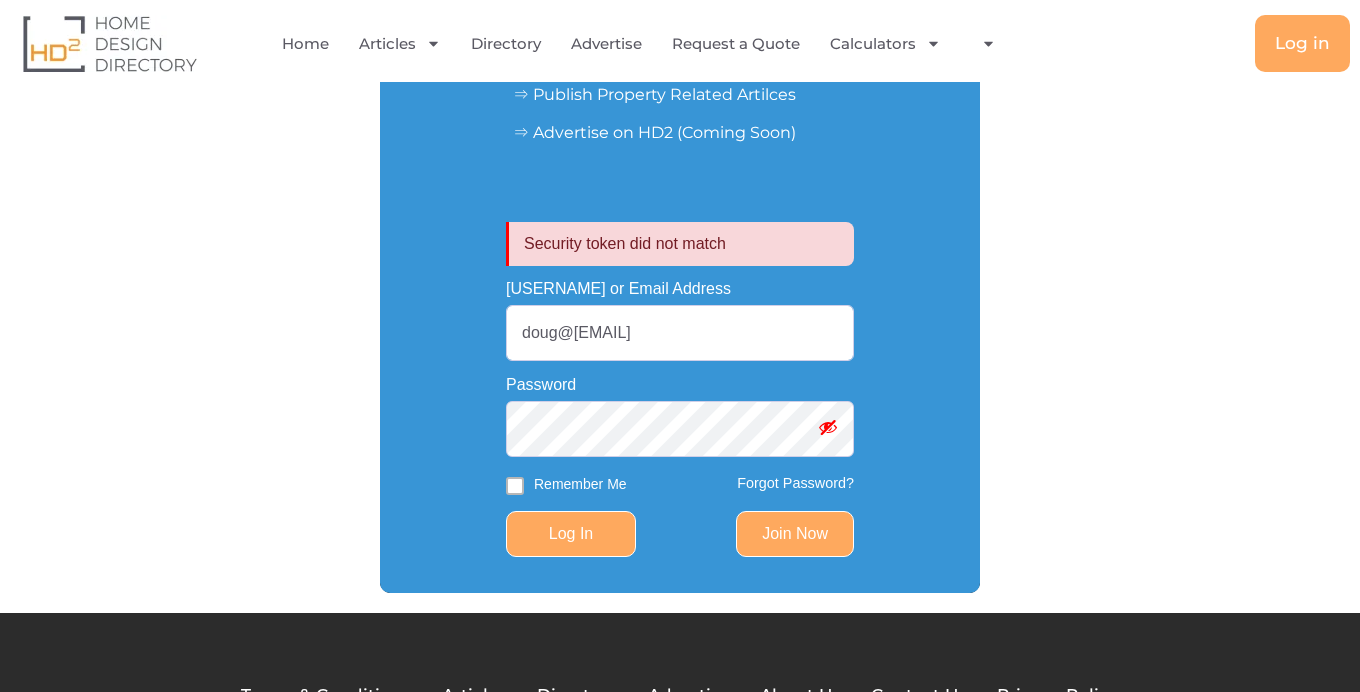 click on "Log In" at bounding box center [571, 534] 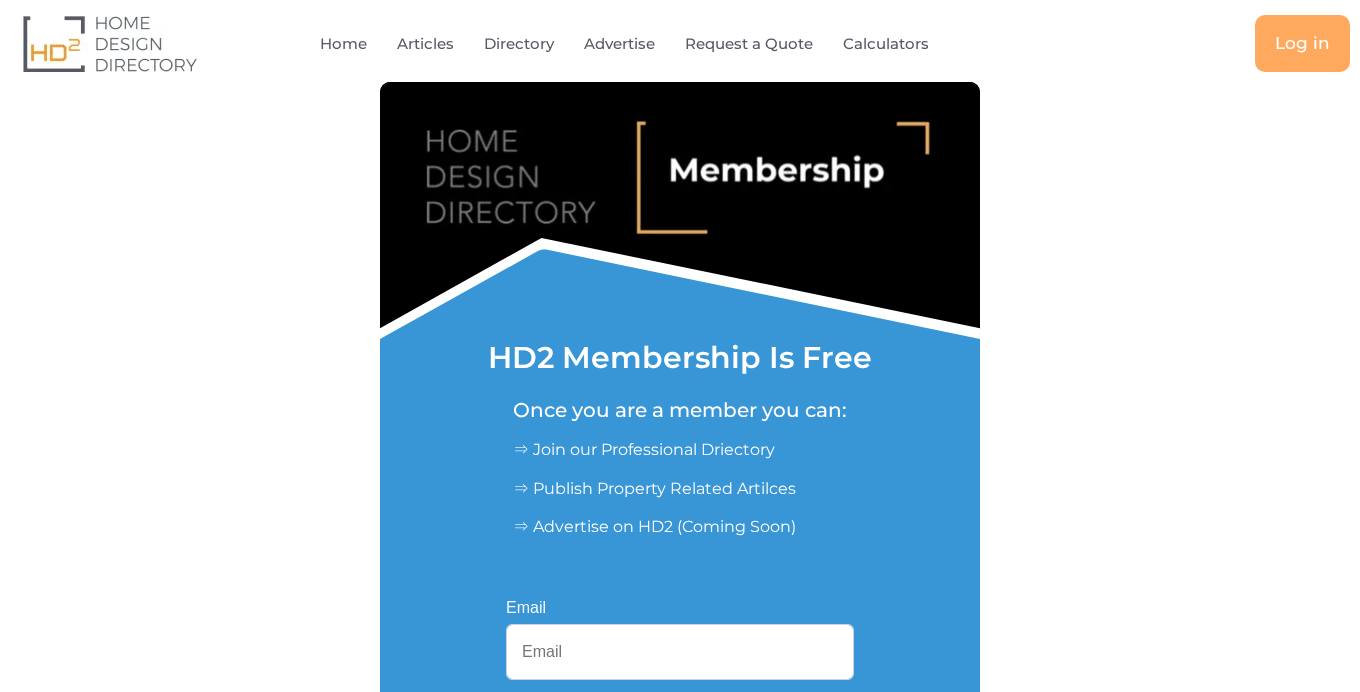 scroll, scrollTop: 0, scrollLeft: 0, axis: both 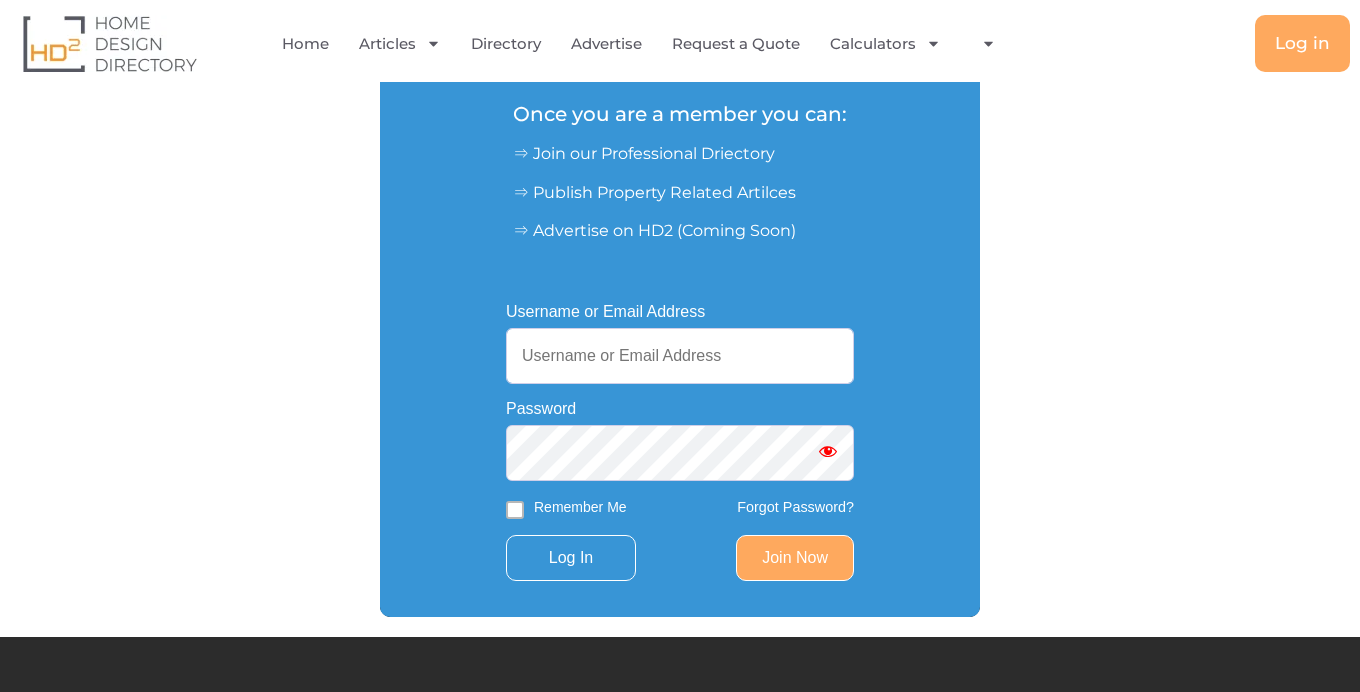 type on "doug@example.com" 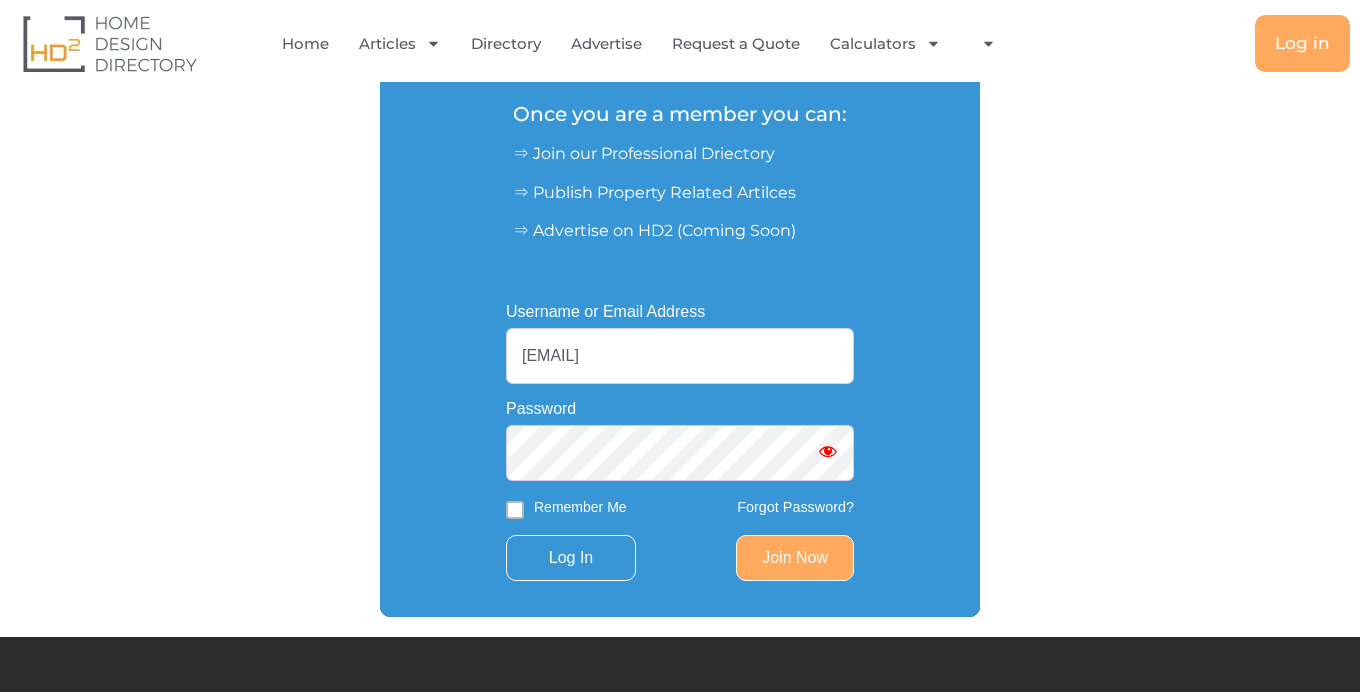 click on "Username or Email Address                                      doug@ezleads.com.au
Password
Remember Me Forgot Password?
Log In
Join Now
Email
First Name
Last Name
Password
Join Now
Log In
Username or Email Address
Reset Password
Log In" at bounding box center (680, 442) 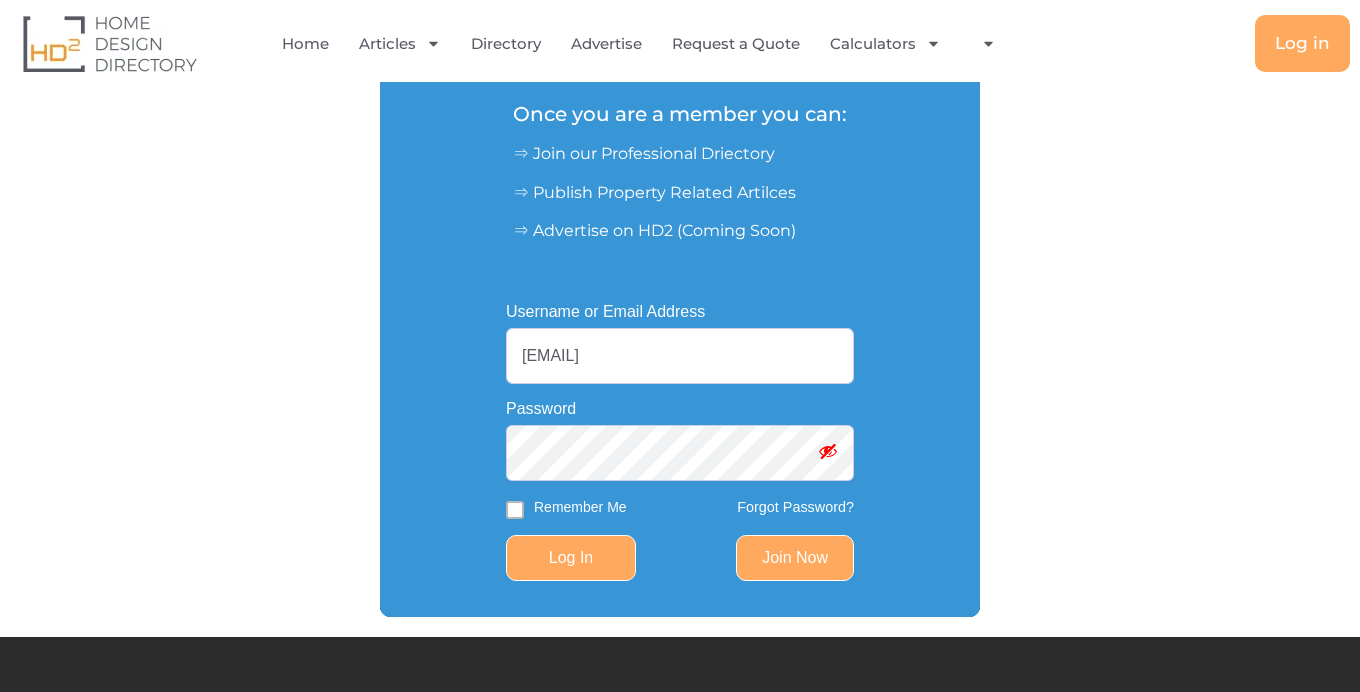 click on "Log In" at bounding box center [571, 558] 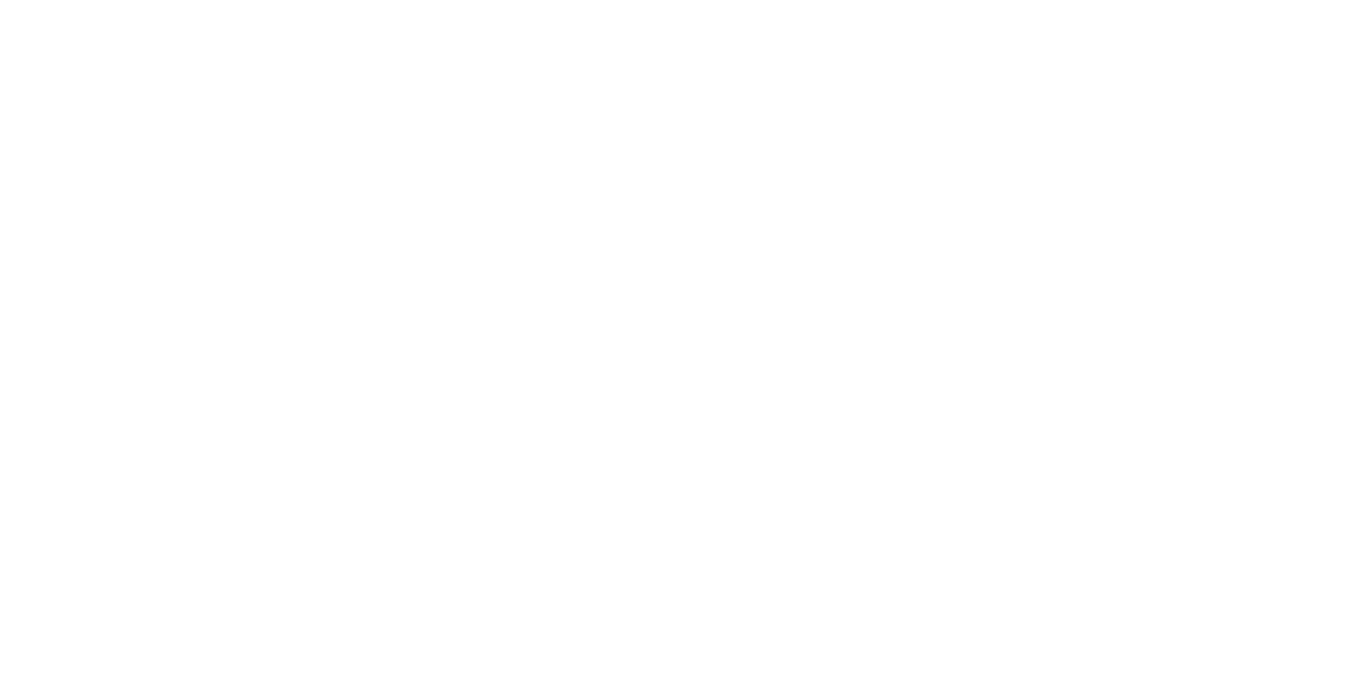scroll, scrollTop: 0, scrollLeft: 0, axis: both 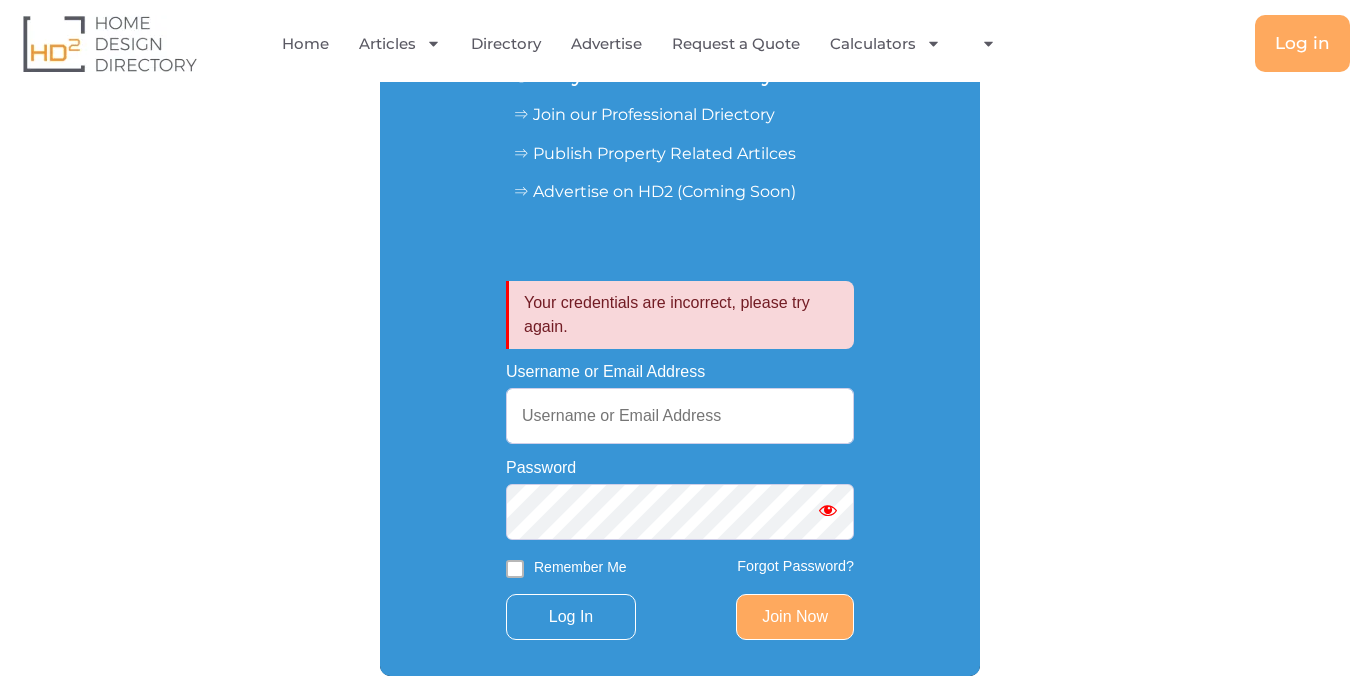 type on "[EMAIL]" 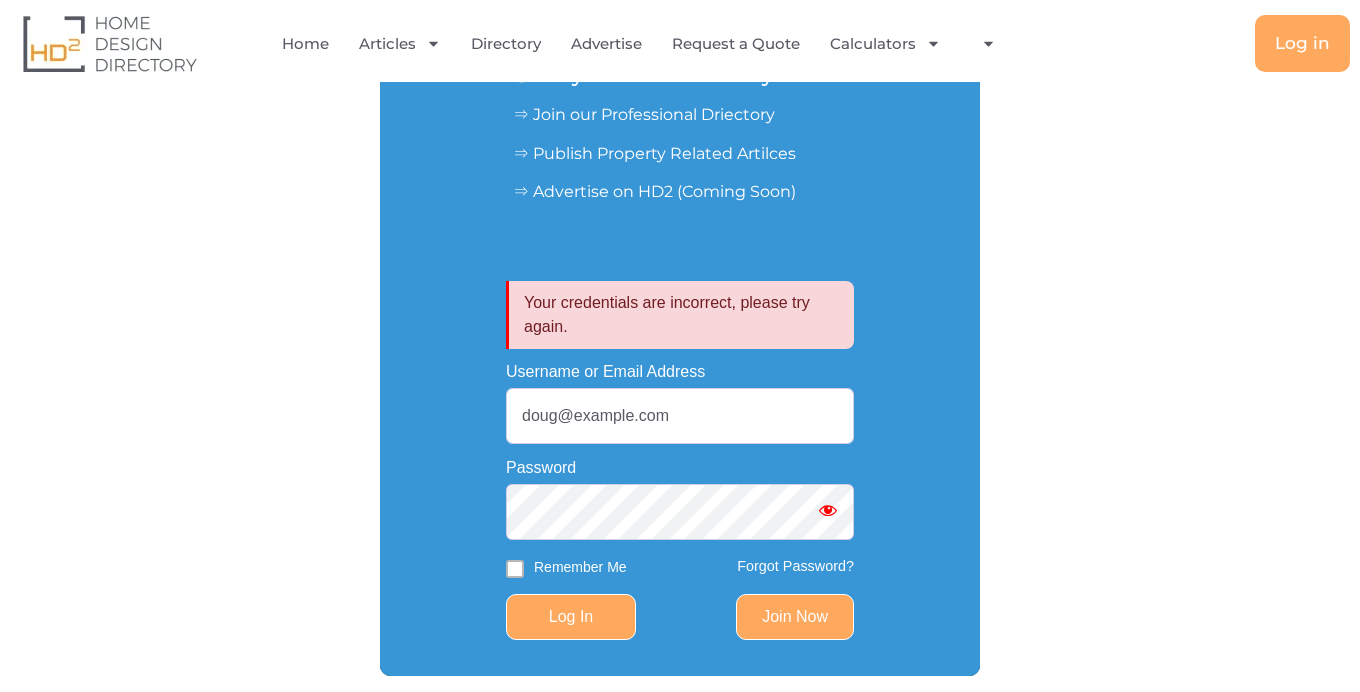 click on "Log In" at bounding box center (571, 617) 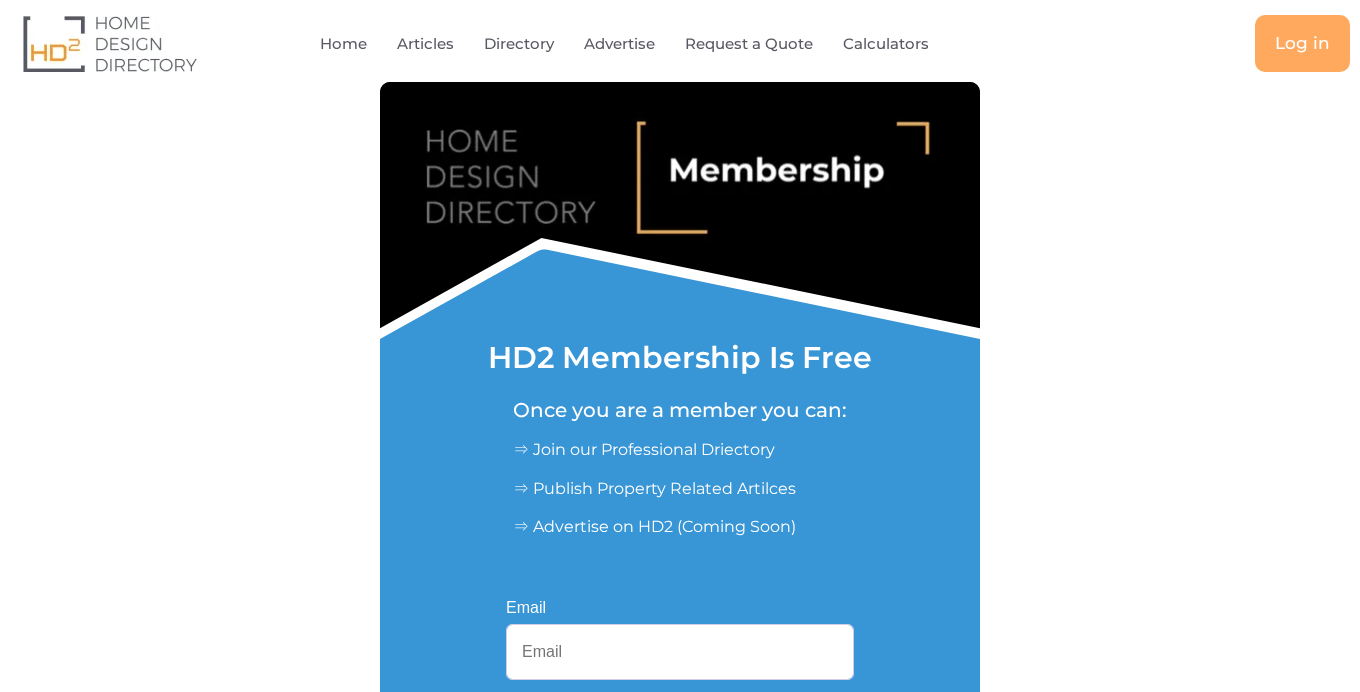 scroll, scrollTop: 0, scrollLeft: 0, axis: both 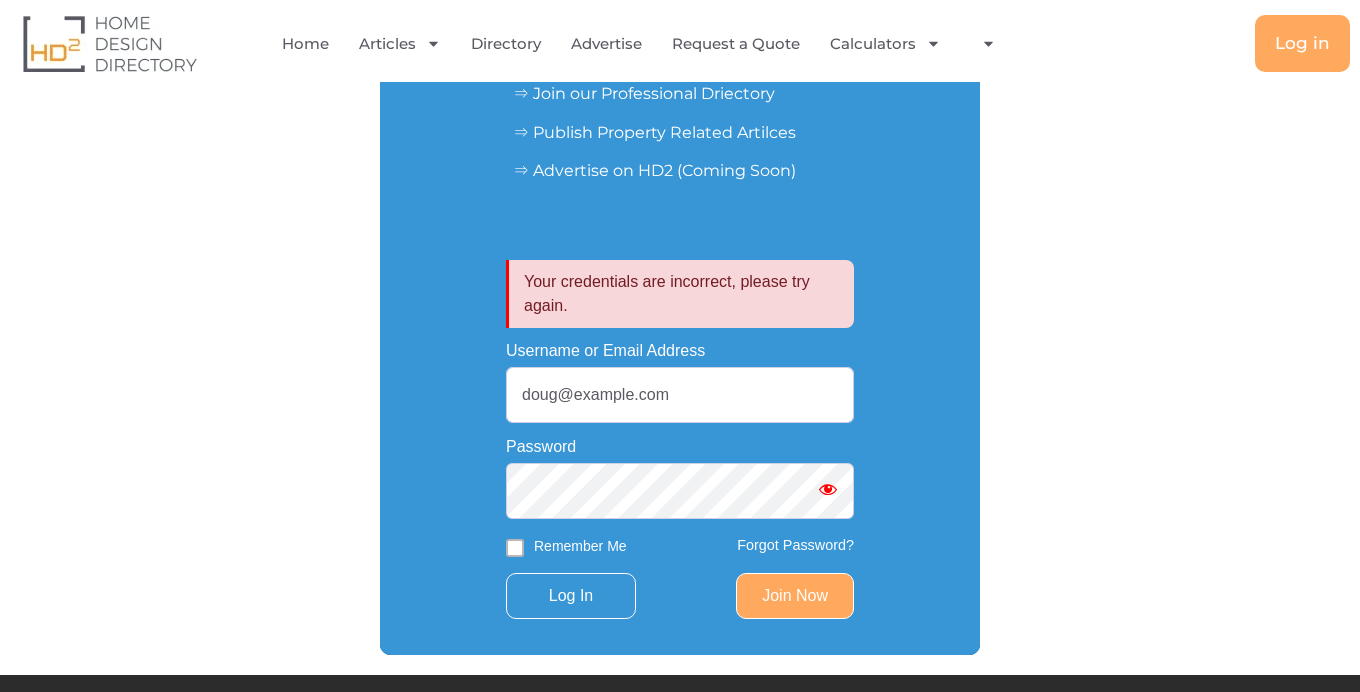 type on "doug@example.com" 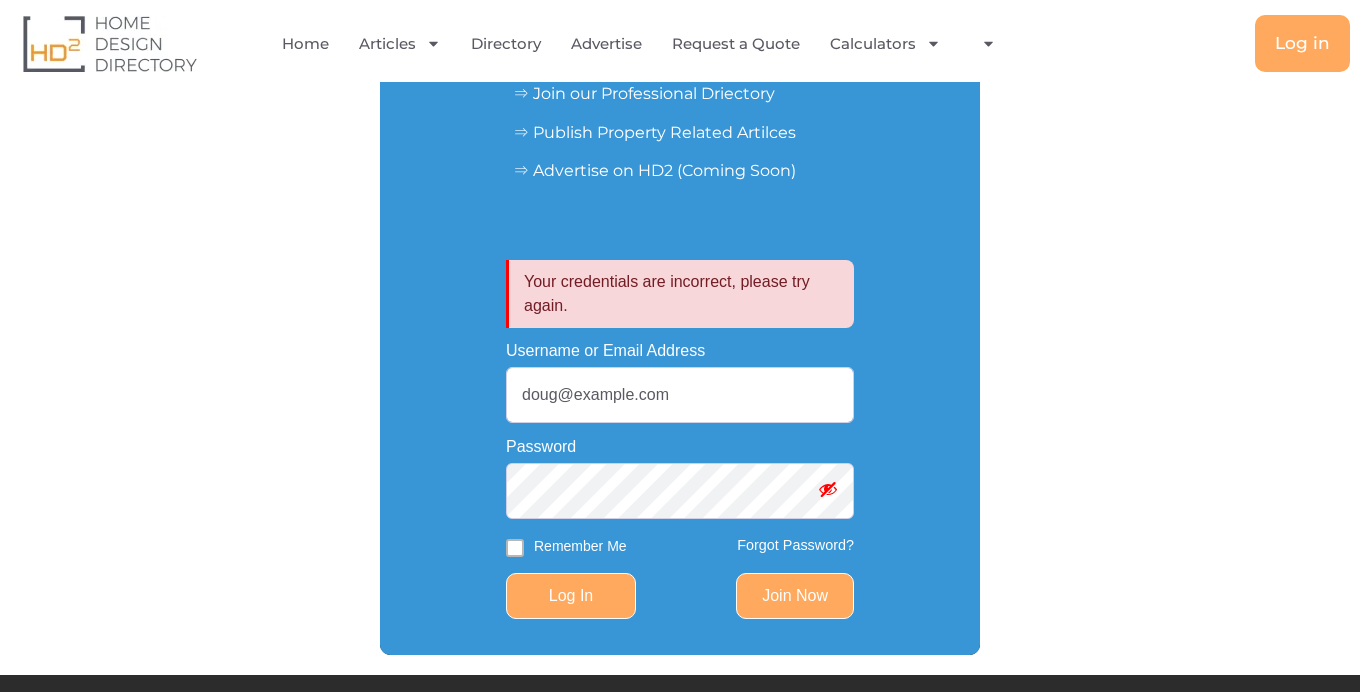 click on "Log In" at bounding box center [571, 596] 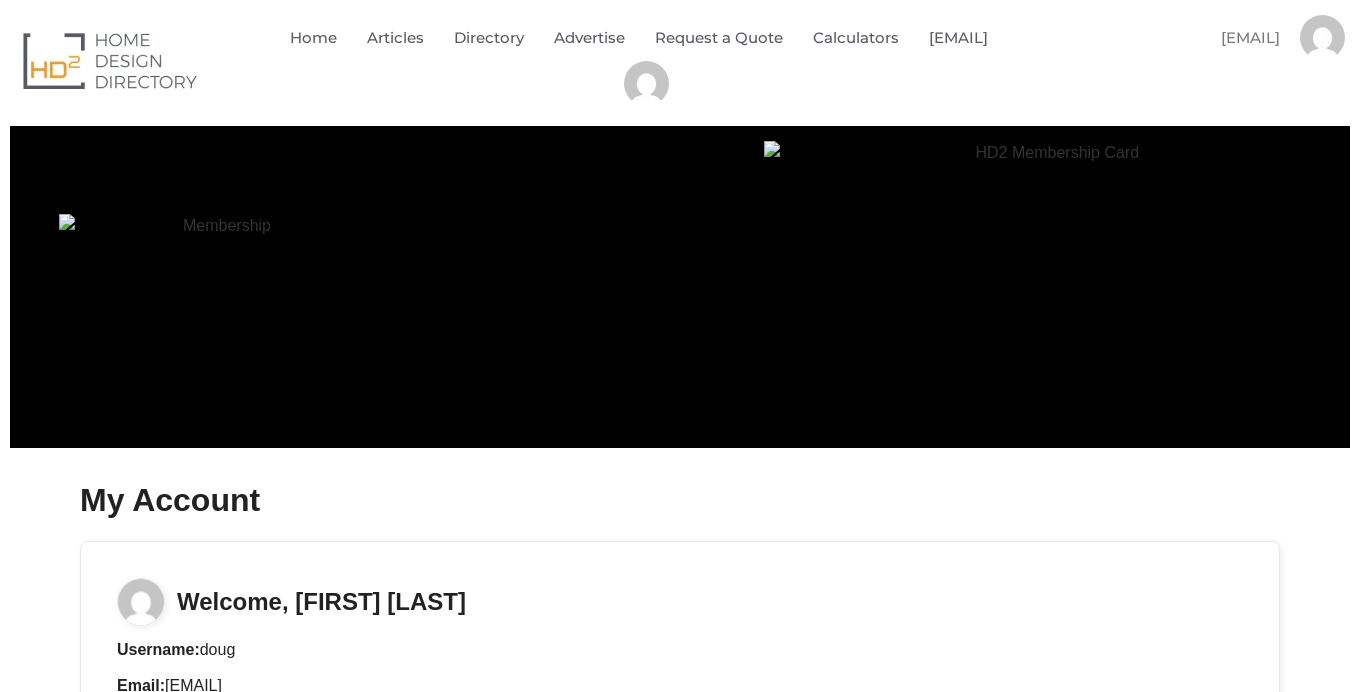 scroll, scrollTop: 0, scrollLeft: 0, axis: both 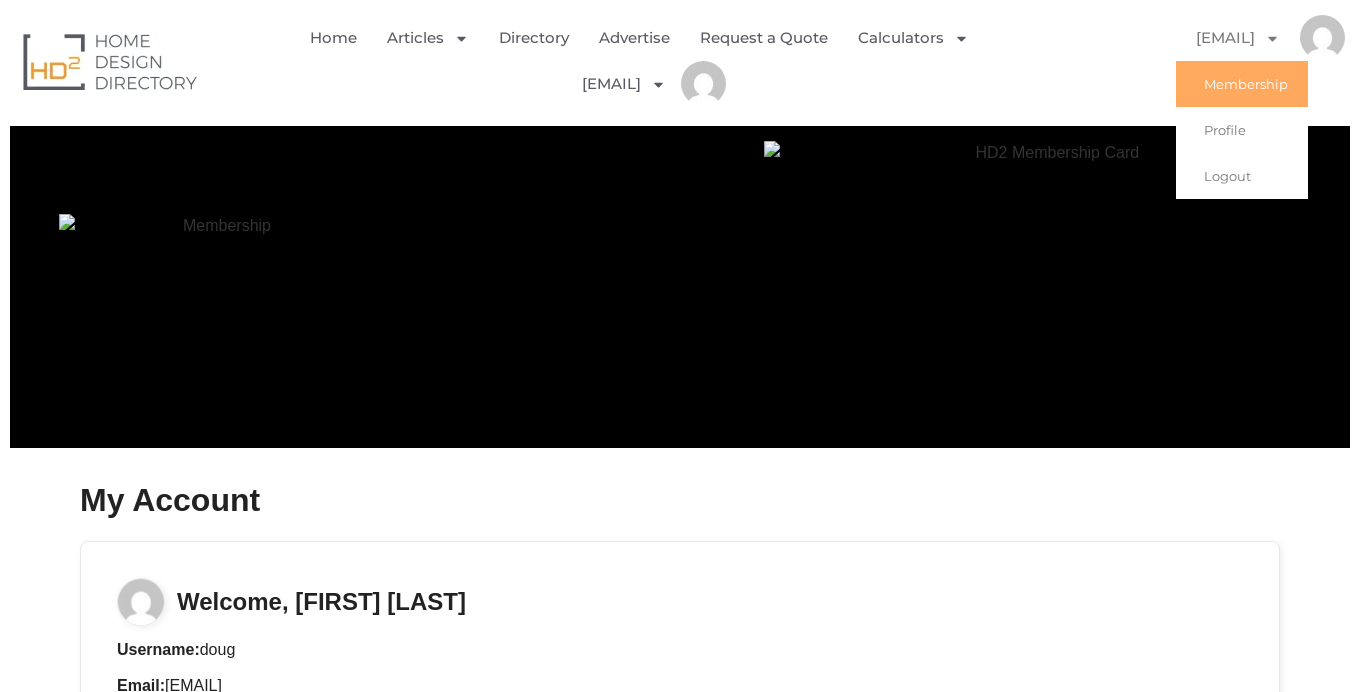 click on "[EMAIL]" 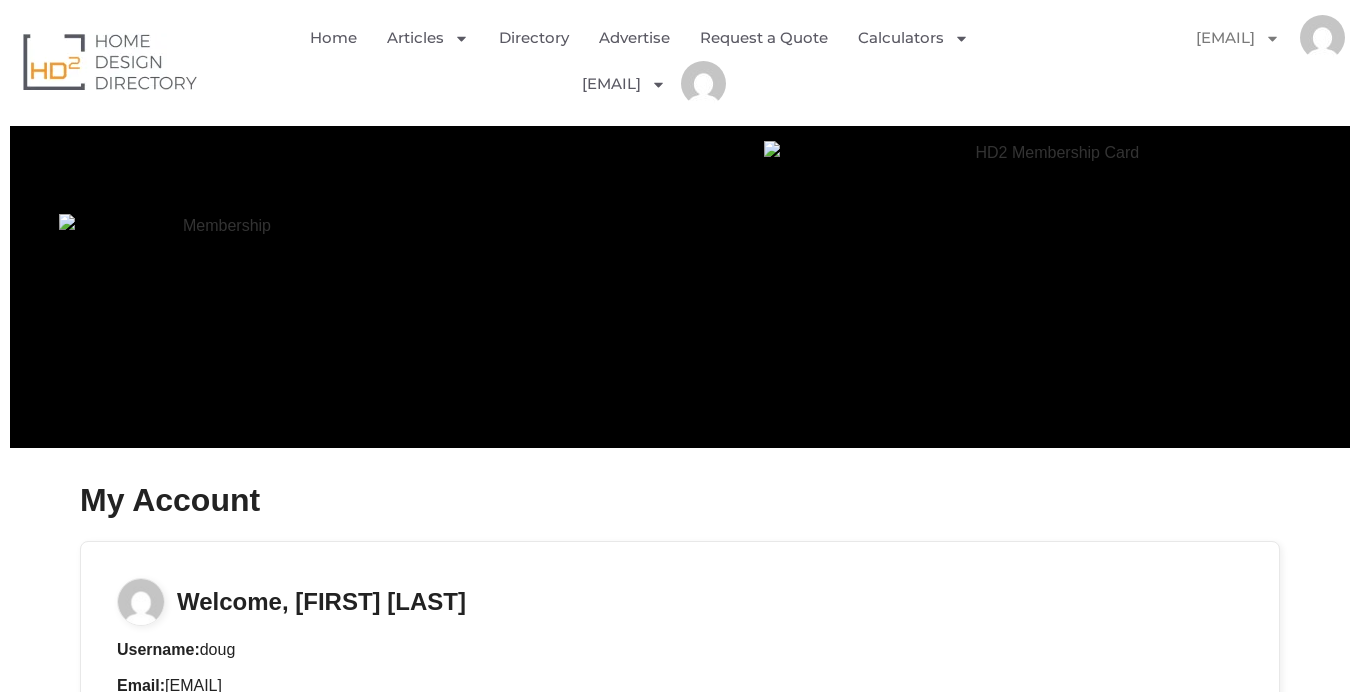 click on "[EMAIL]" 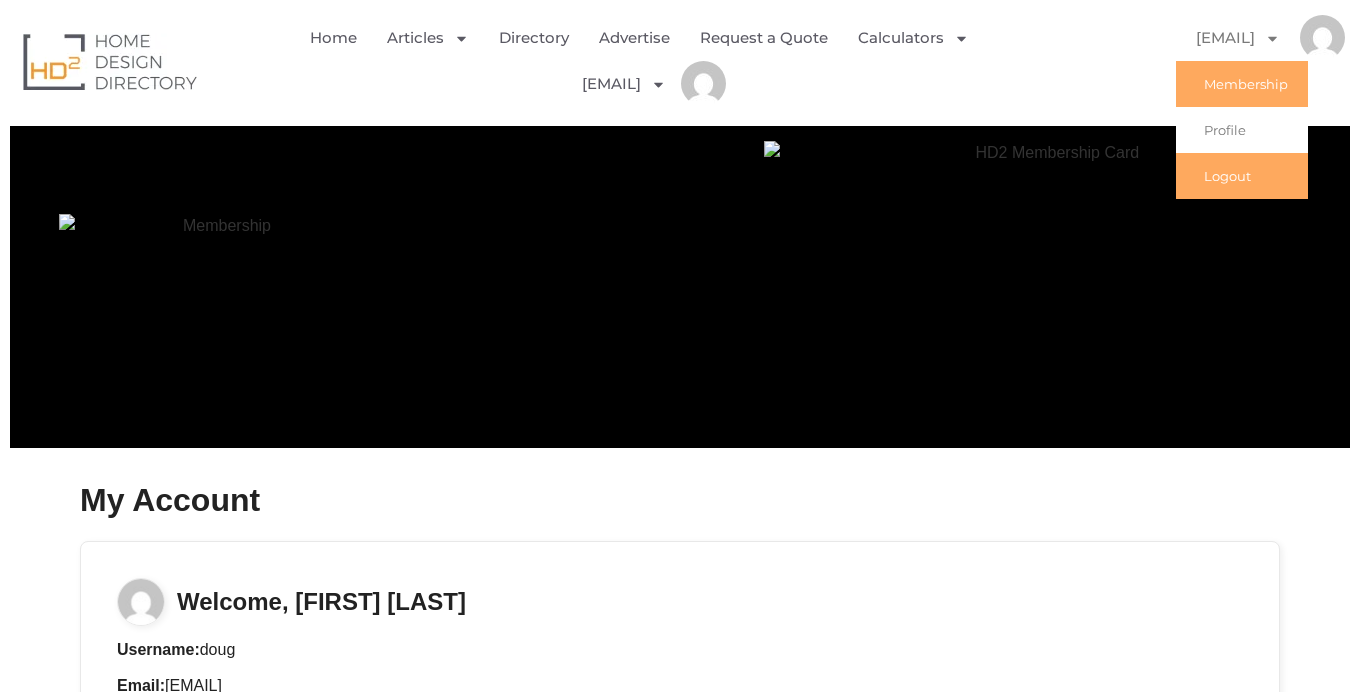 click on "Logout" 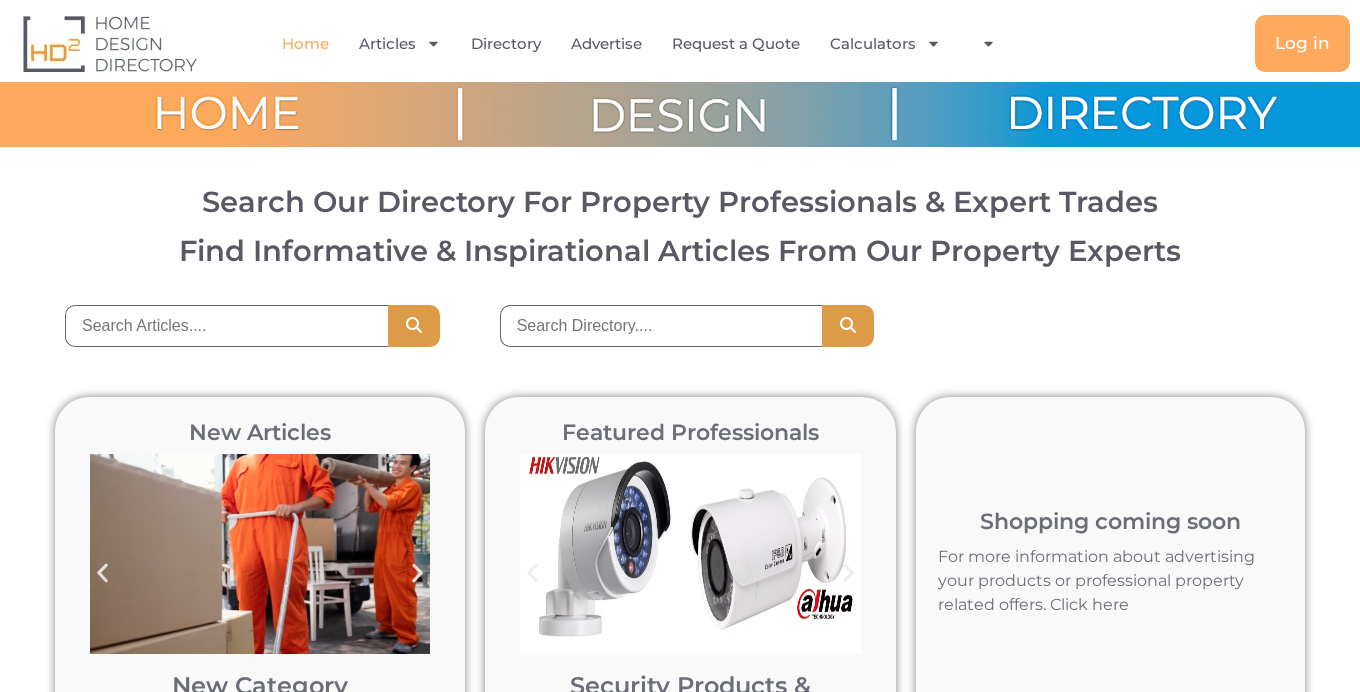 scroll, scrollTop: 0, scrollLeft: 0, axis: both 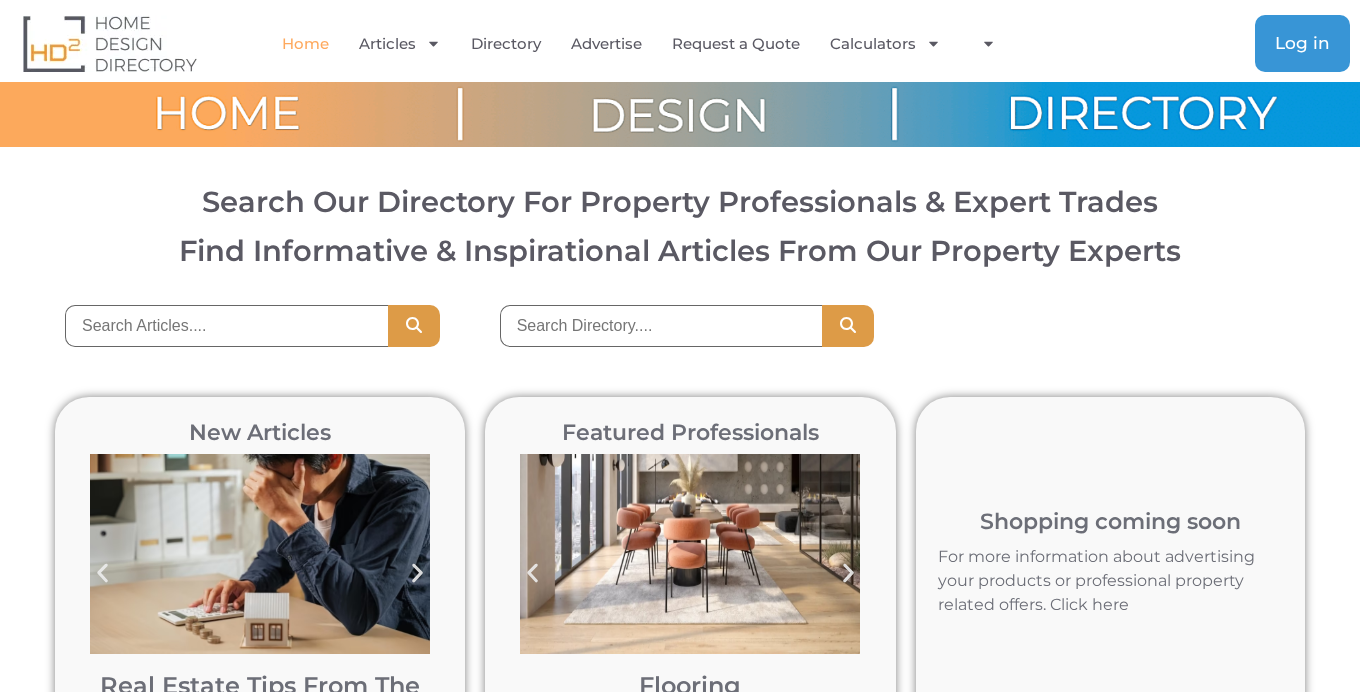 click on "Log in" at bounding box center [1302, 43] 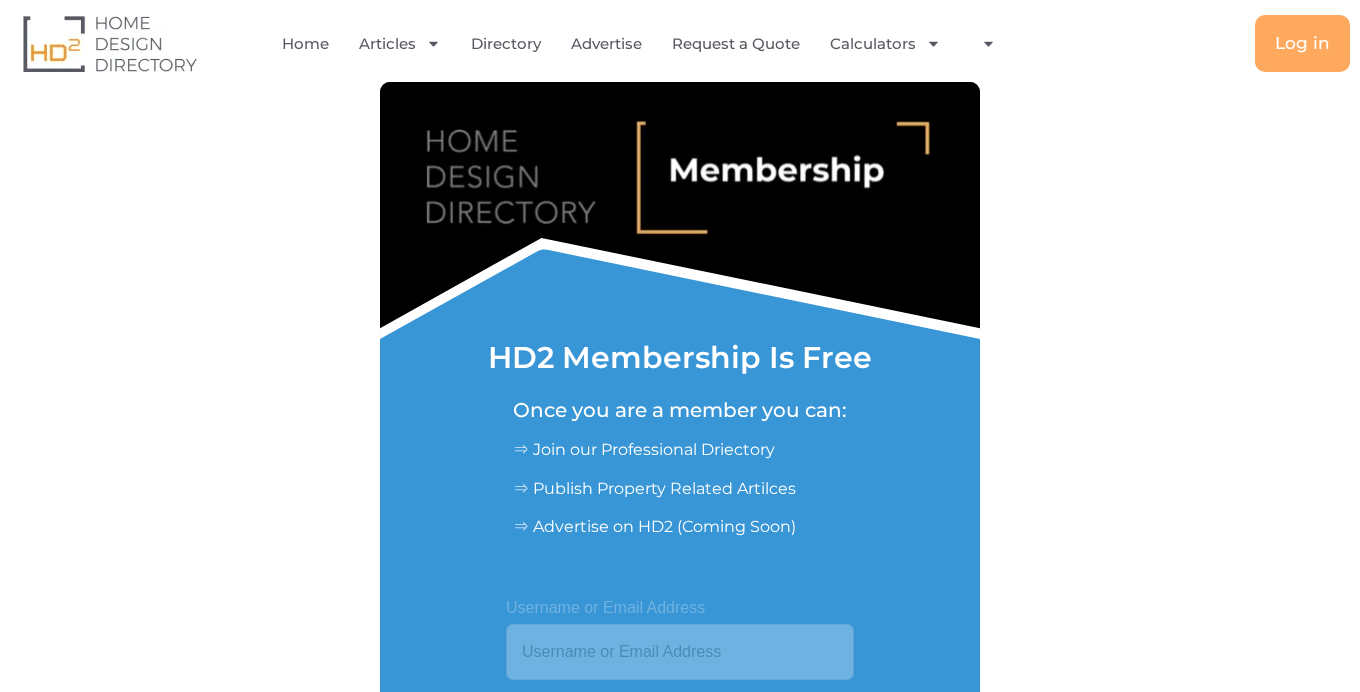 scroll, scrollTop: 0, scrollLeft: 0, axis: both 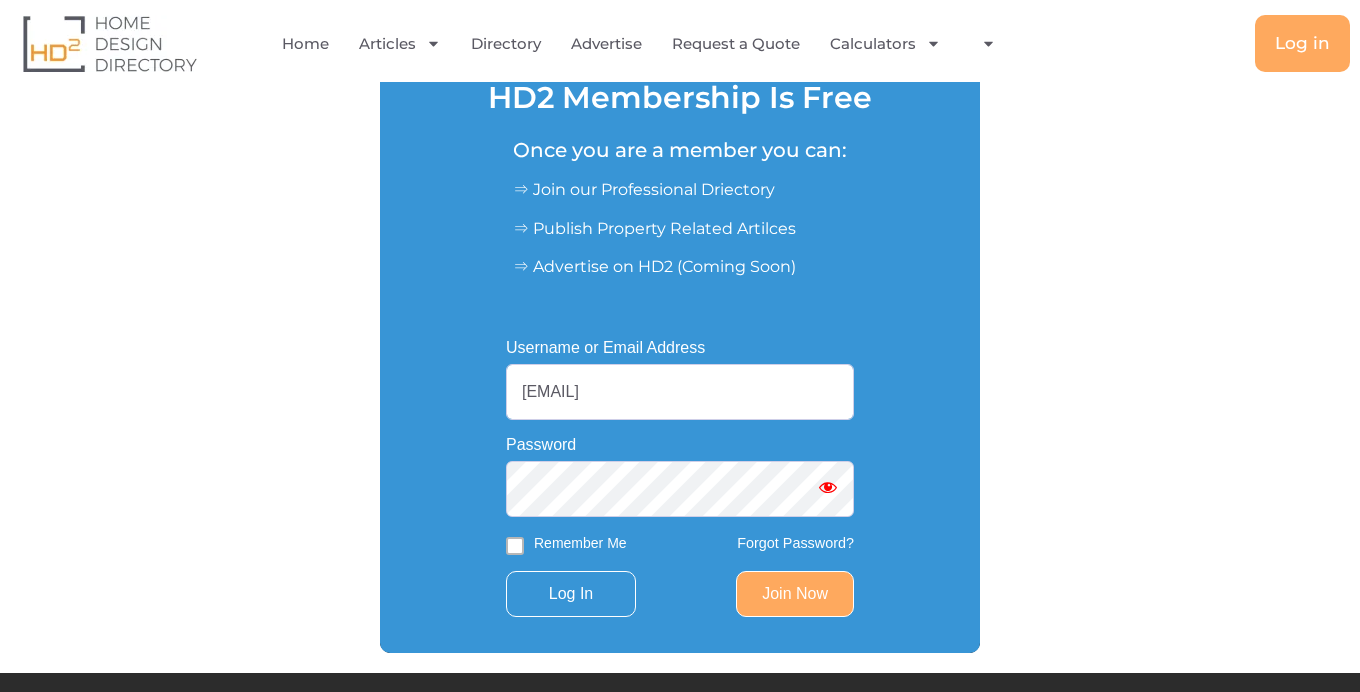 click on "doug@georgebrand.com.au" at bounding box center (680, 392) 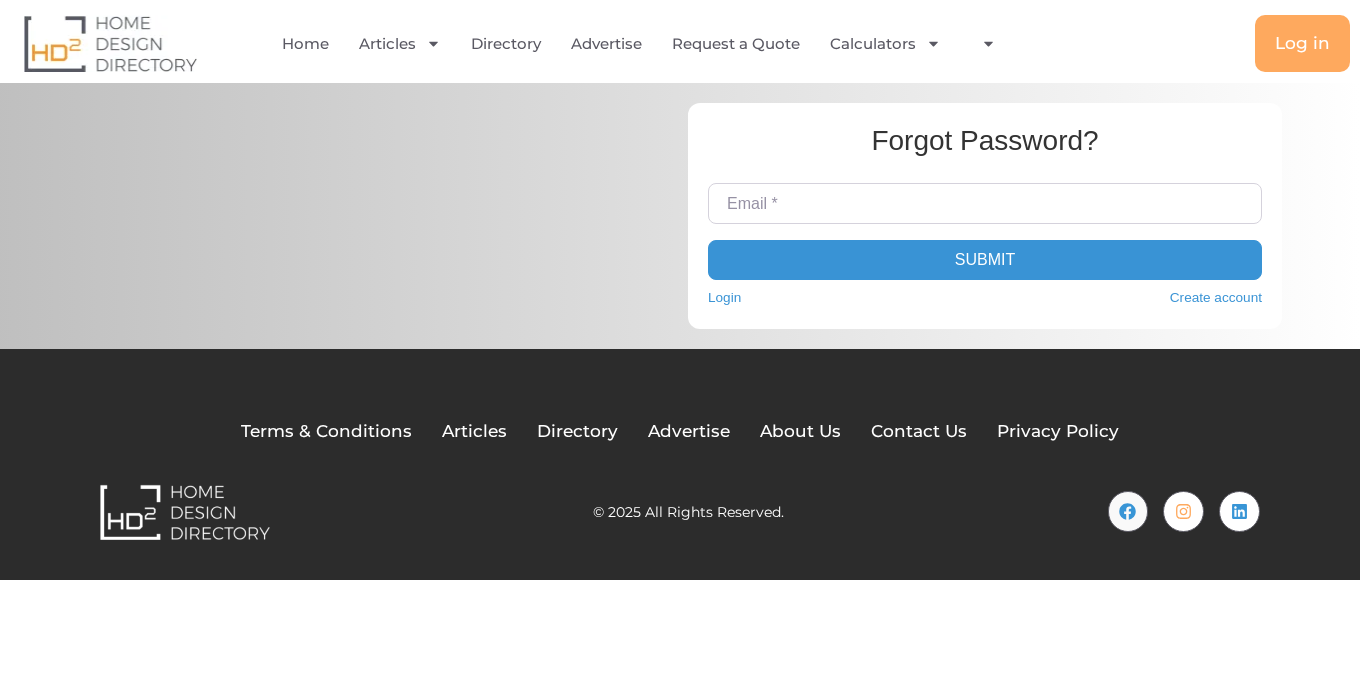 scroll, scrollTop: 0, scrollLeft: 0, axis: both 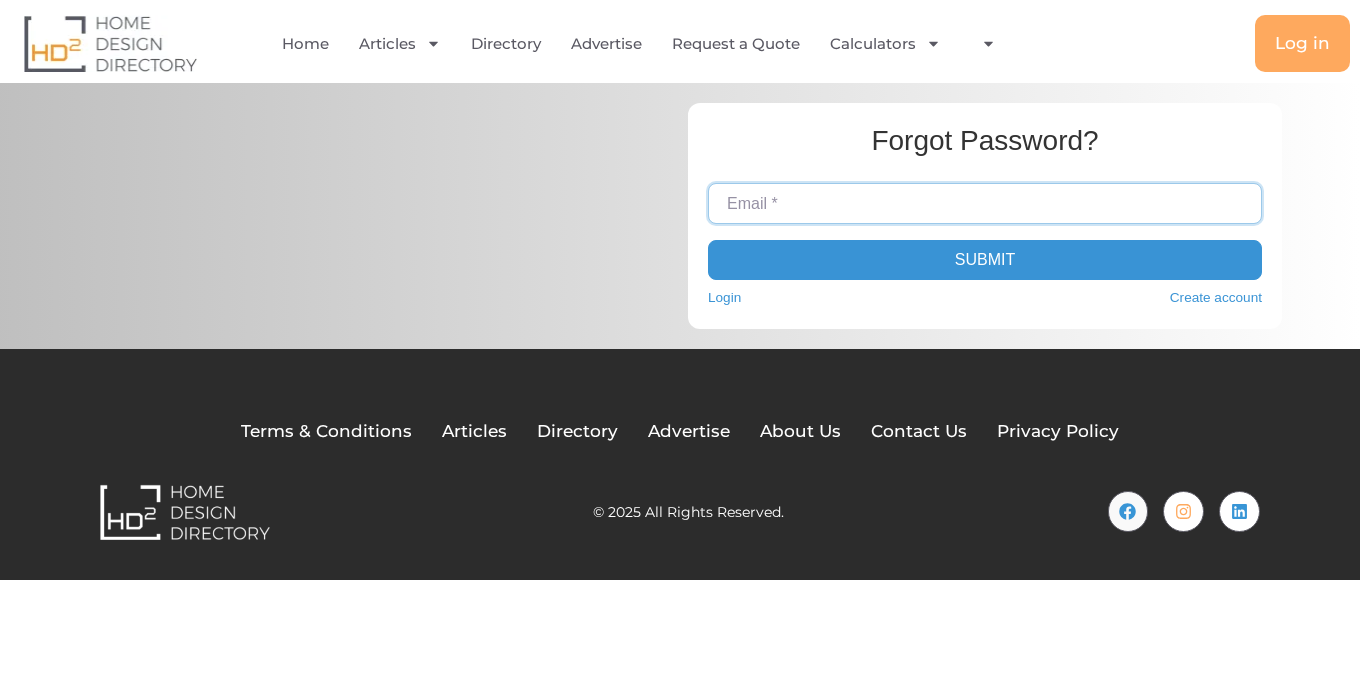 click on "Email  *" at bounding box center [985, 203] 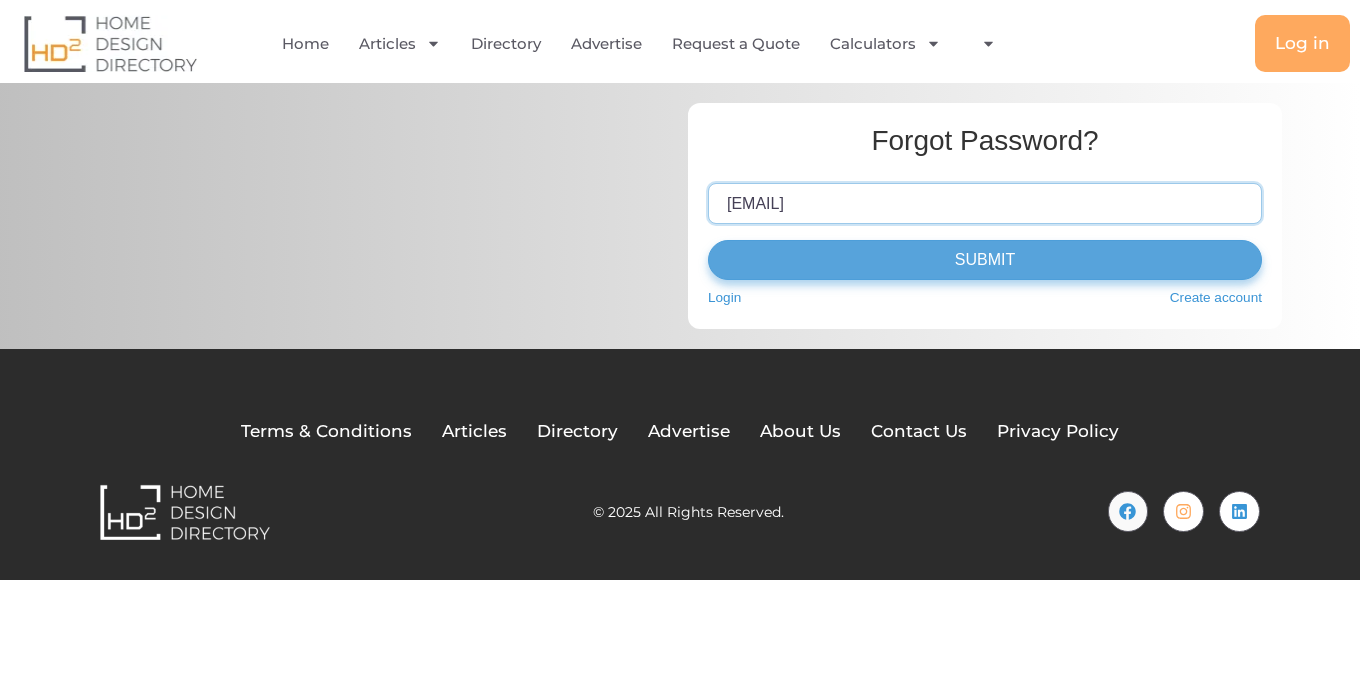 type on "[EMAIL]" 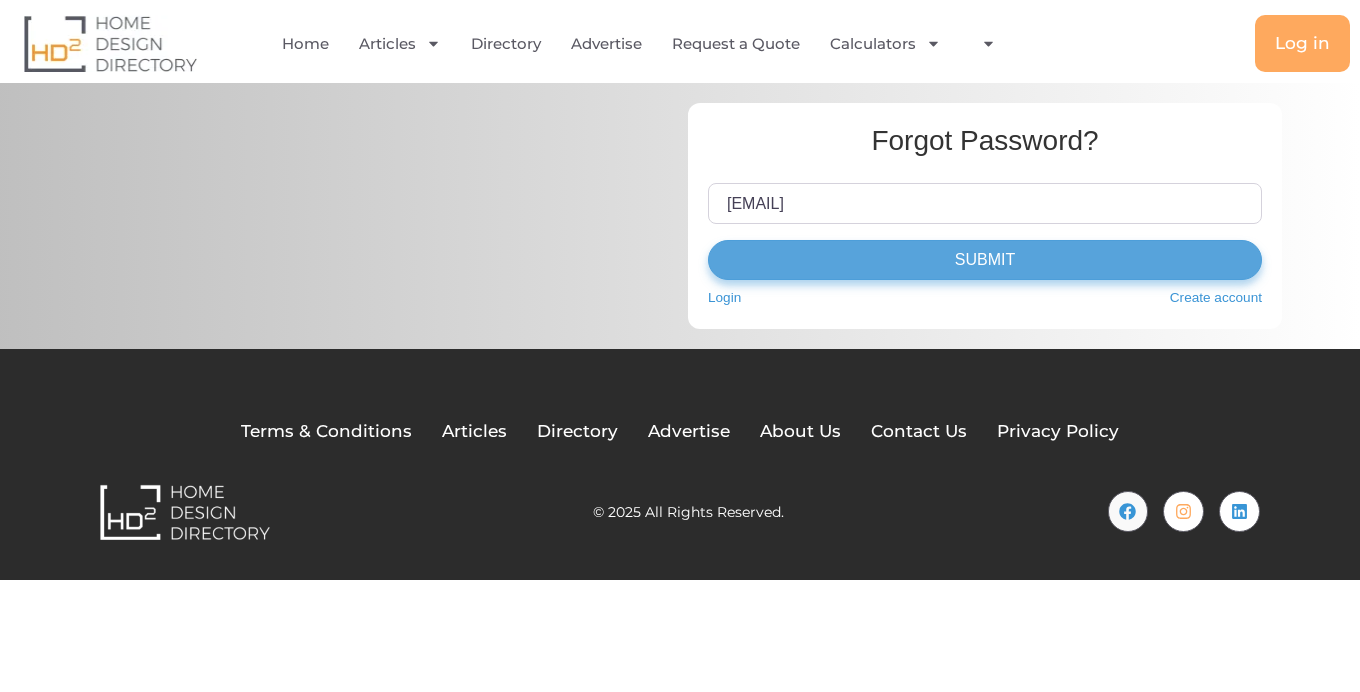 click on "Submit" at bounding box center [985, 260] 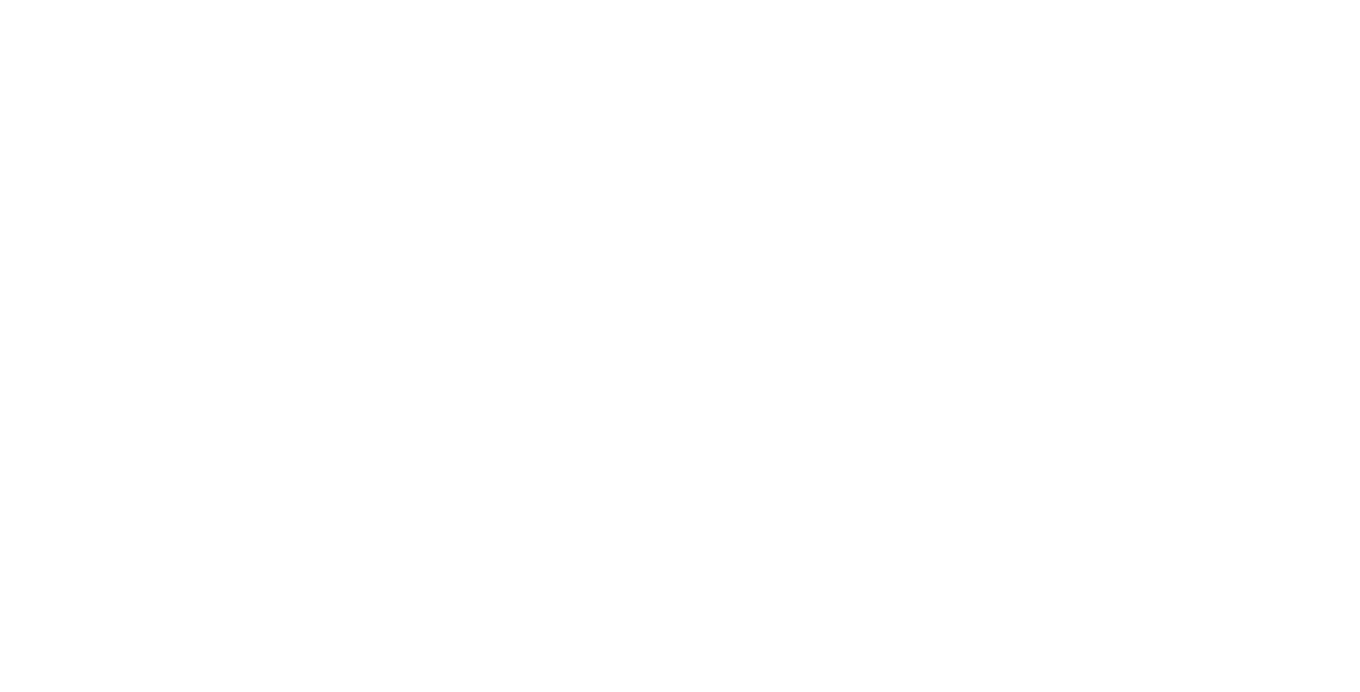 scroll, scrollTop: 0, scrollLeft: 0, axis: both 